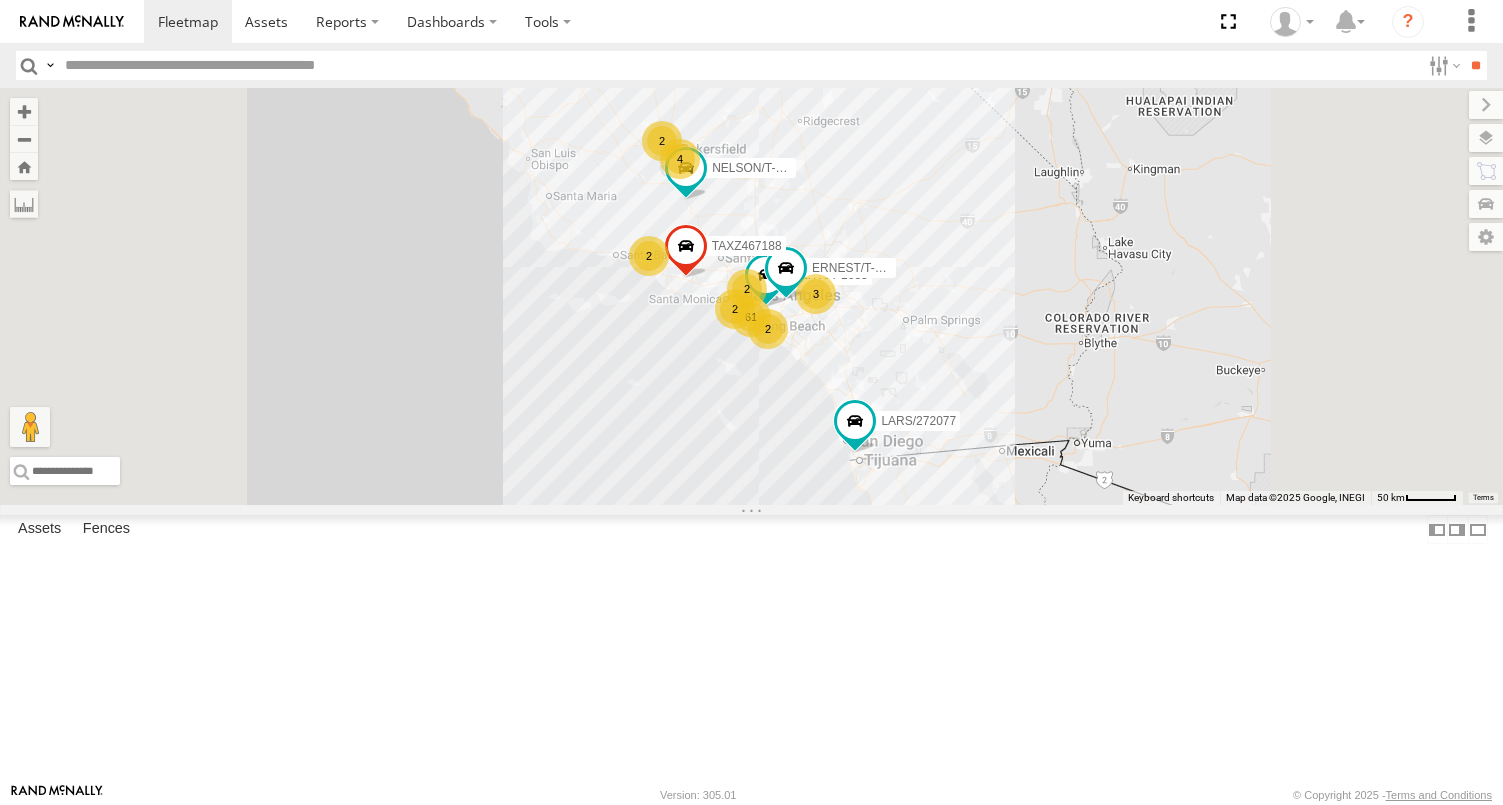scroll, scrollTop: 0, scrollLeft: 0, axis: both 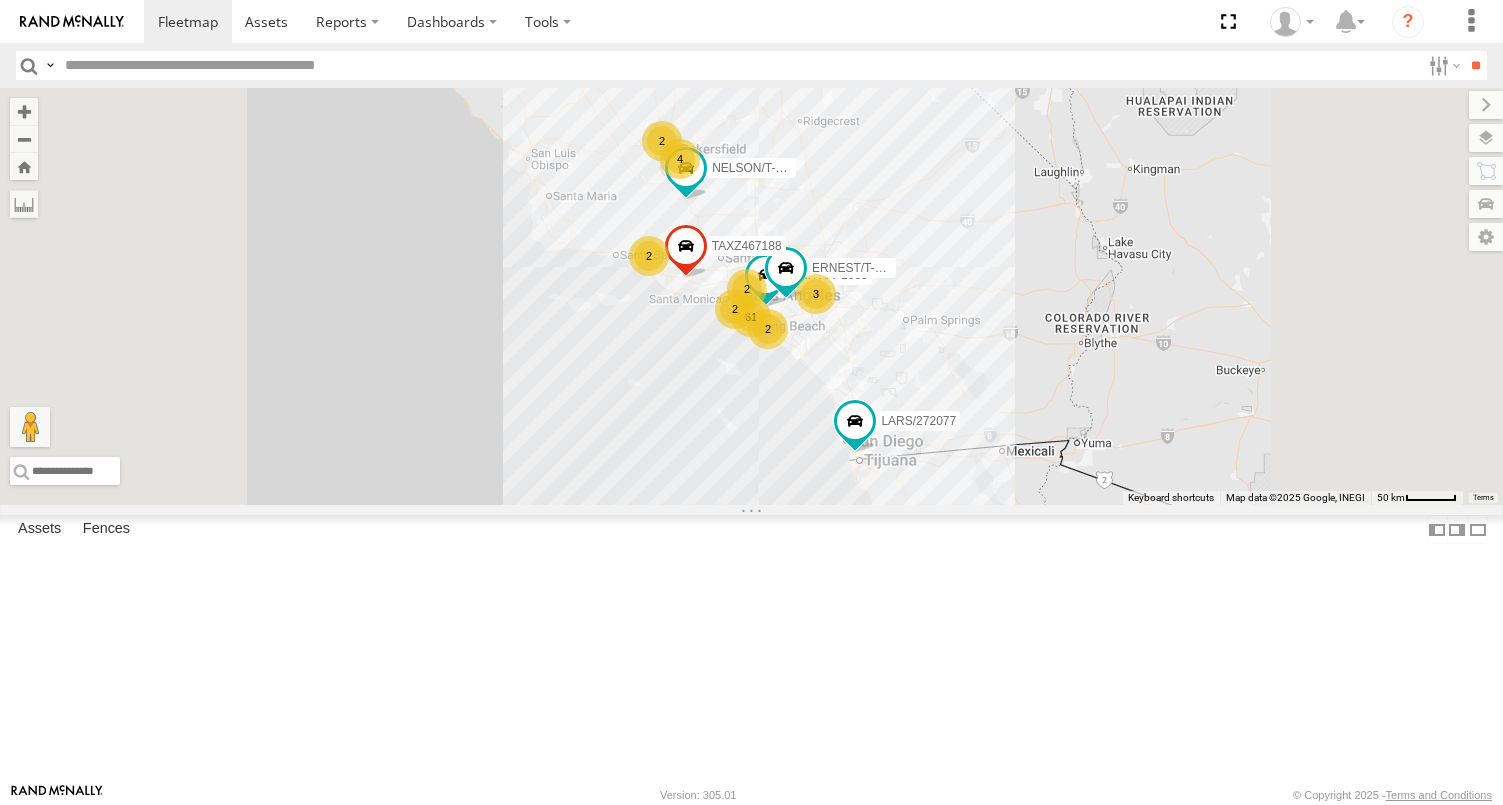 click at bounding box center (738, 65) 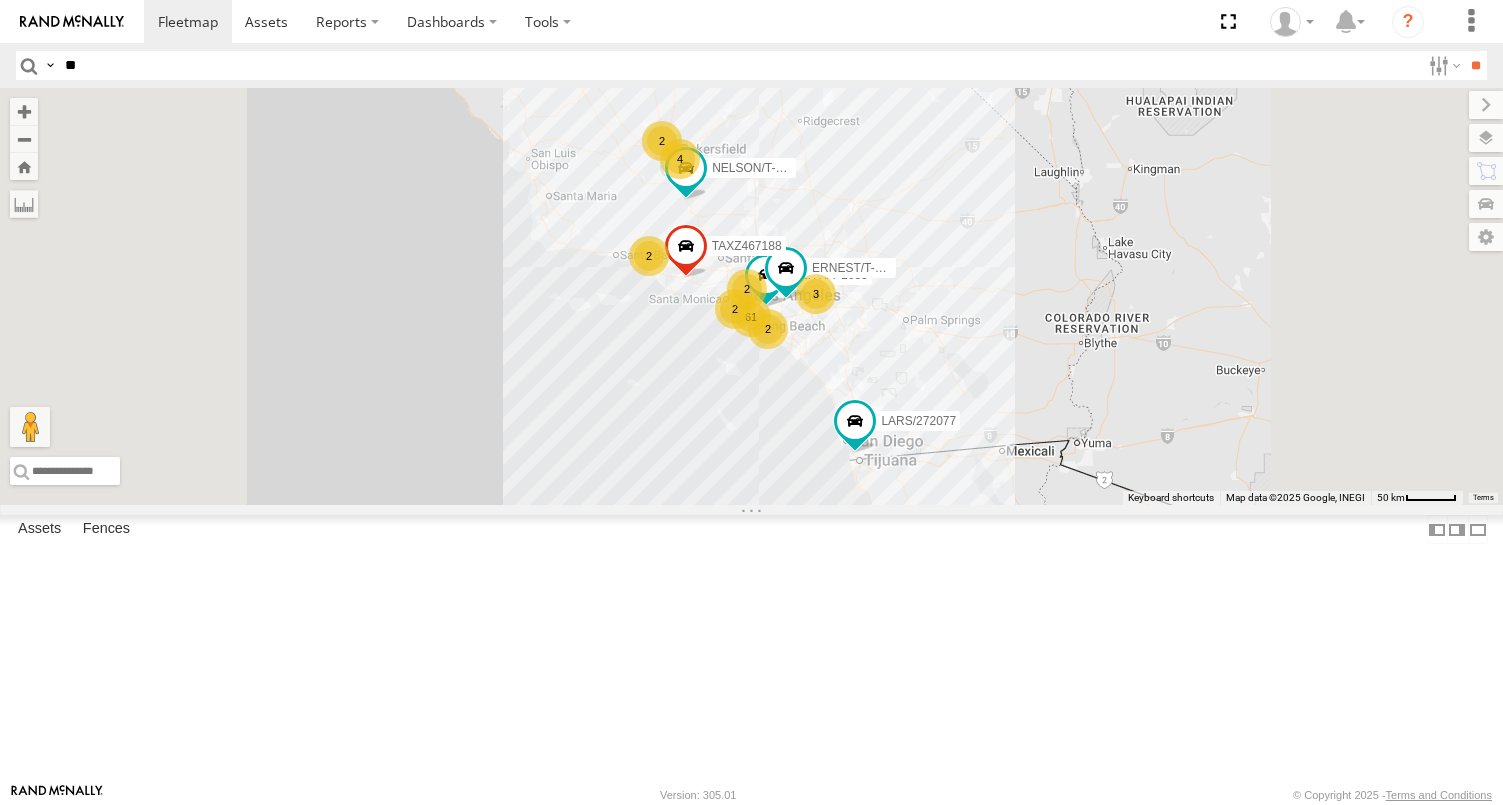 click on "**" at bounding box center (1475, 65) 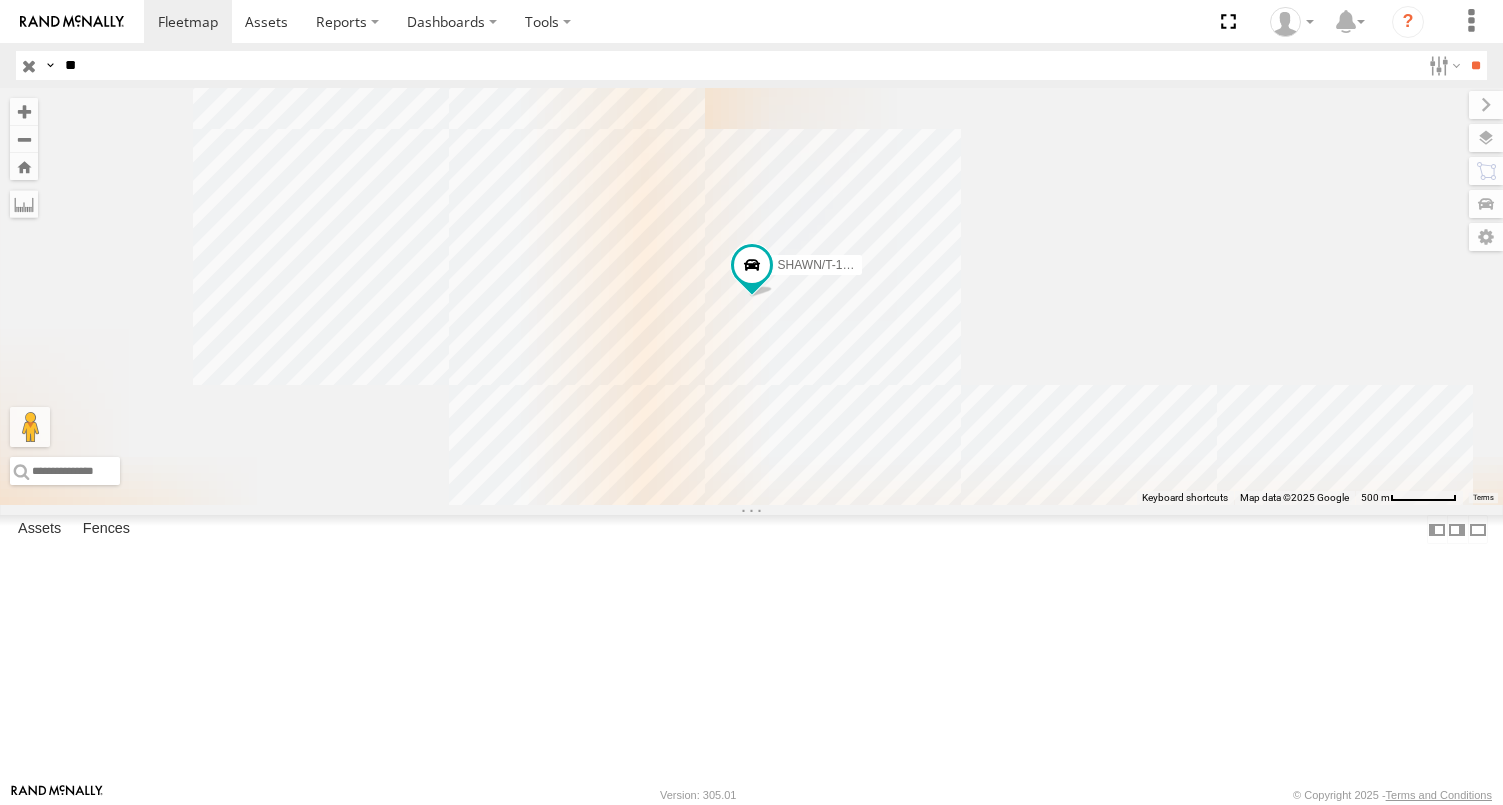 click on "SHAWN/T-1621" at bounding box center [0, 0] 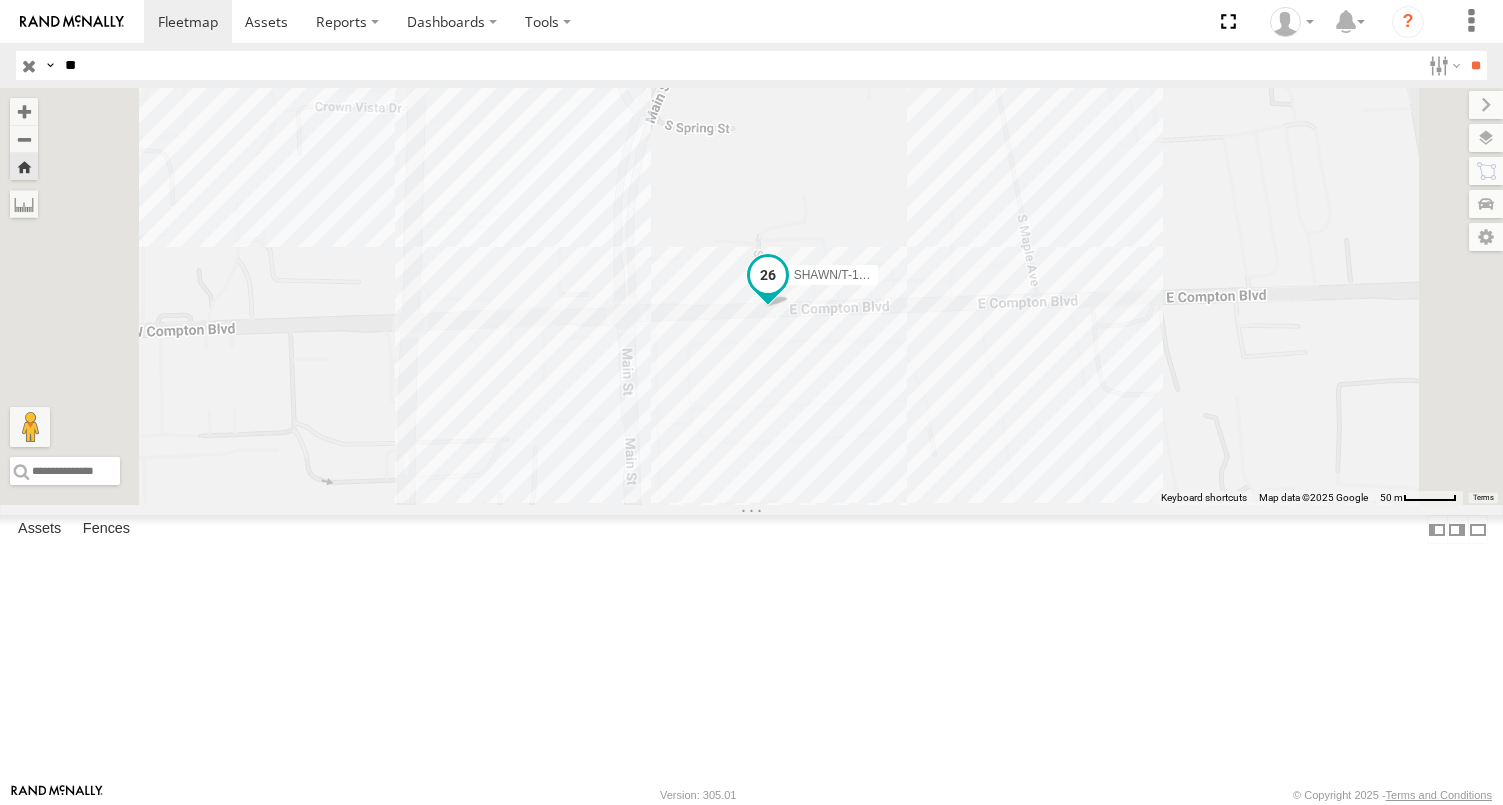 click on "SHAWN/T-1621" at bounding box center [835, 275] 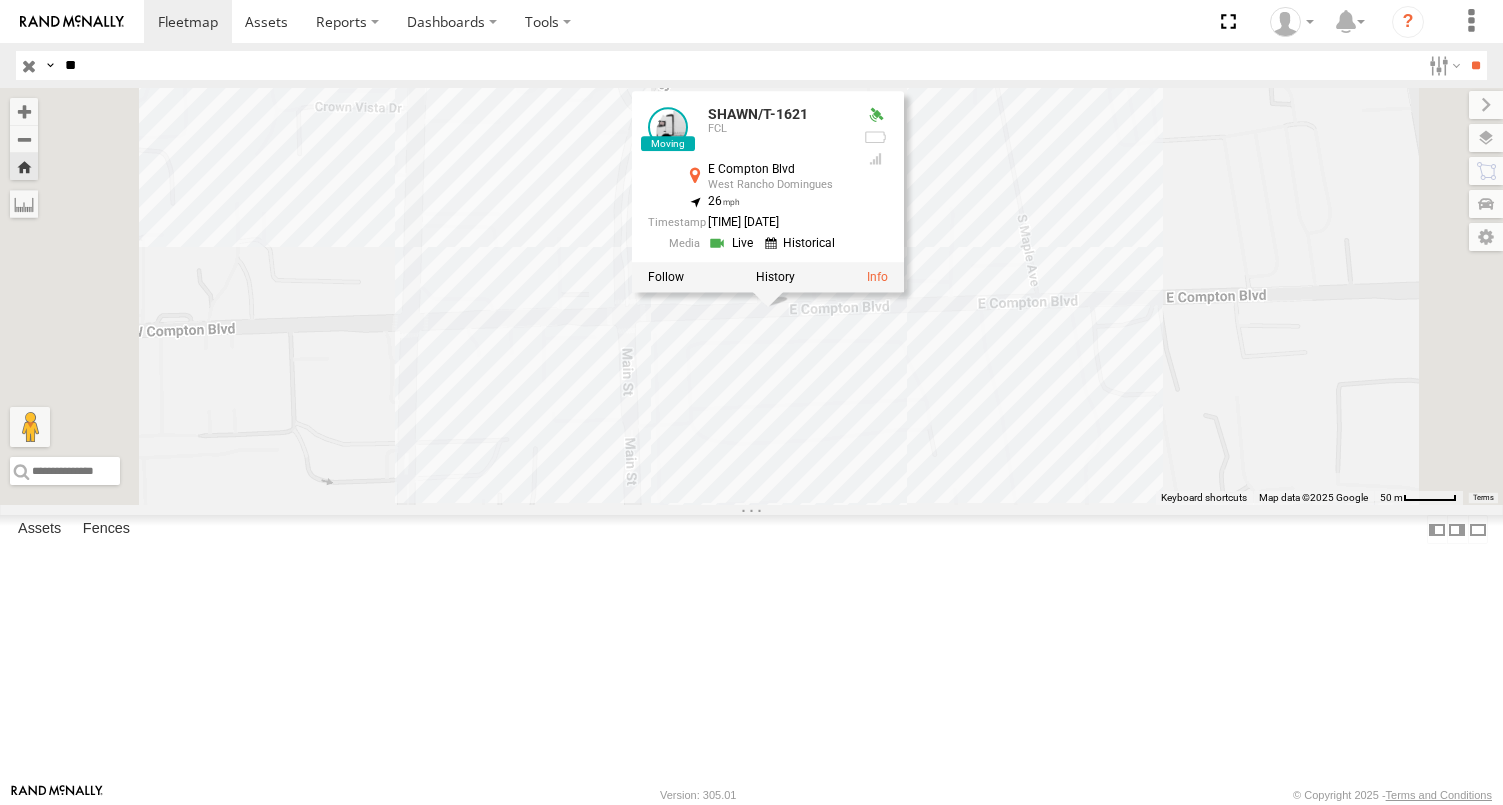 click at bounding box center (732, 242) 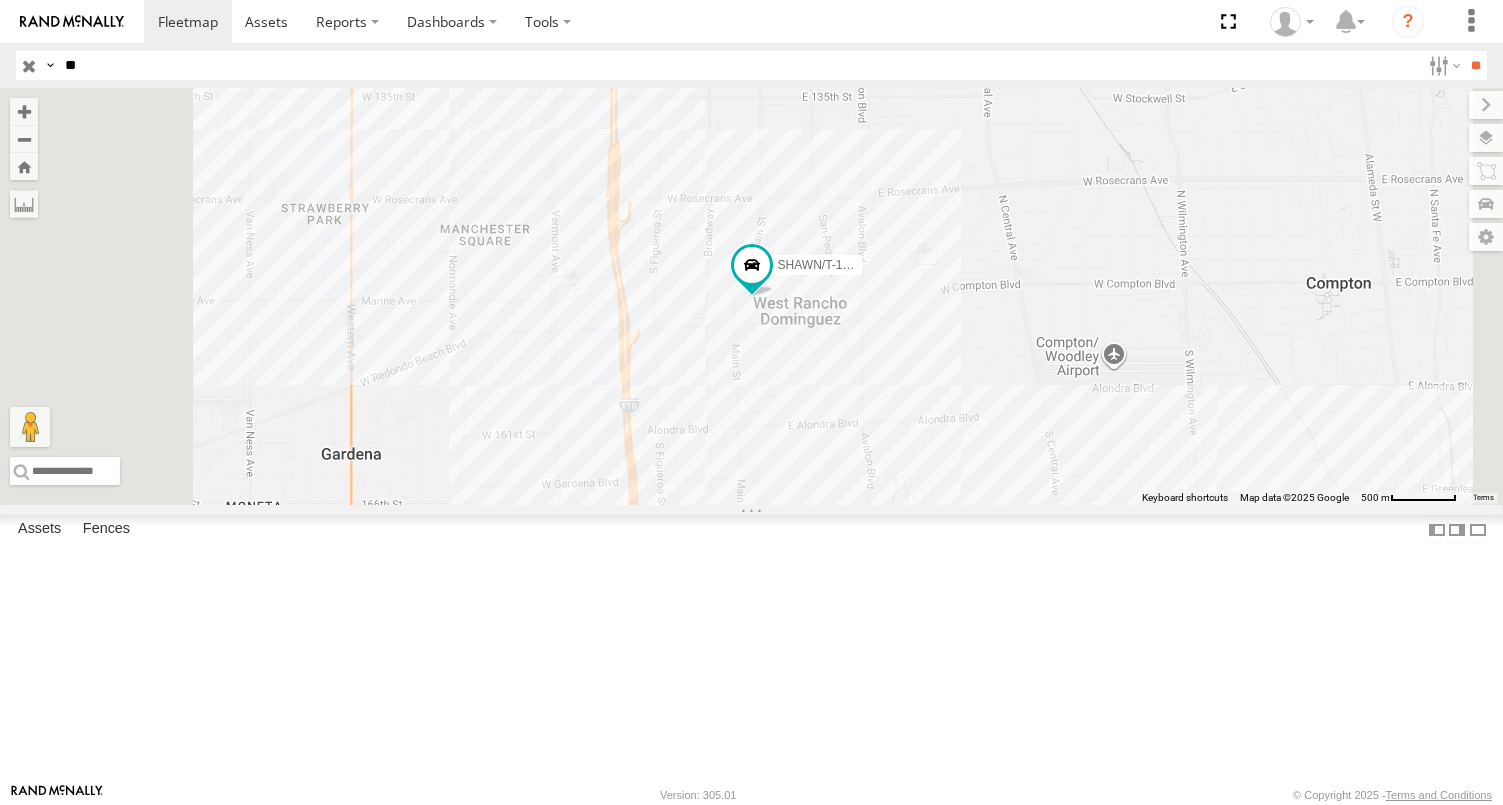 click on "**" at bounding box center (738, 65) 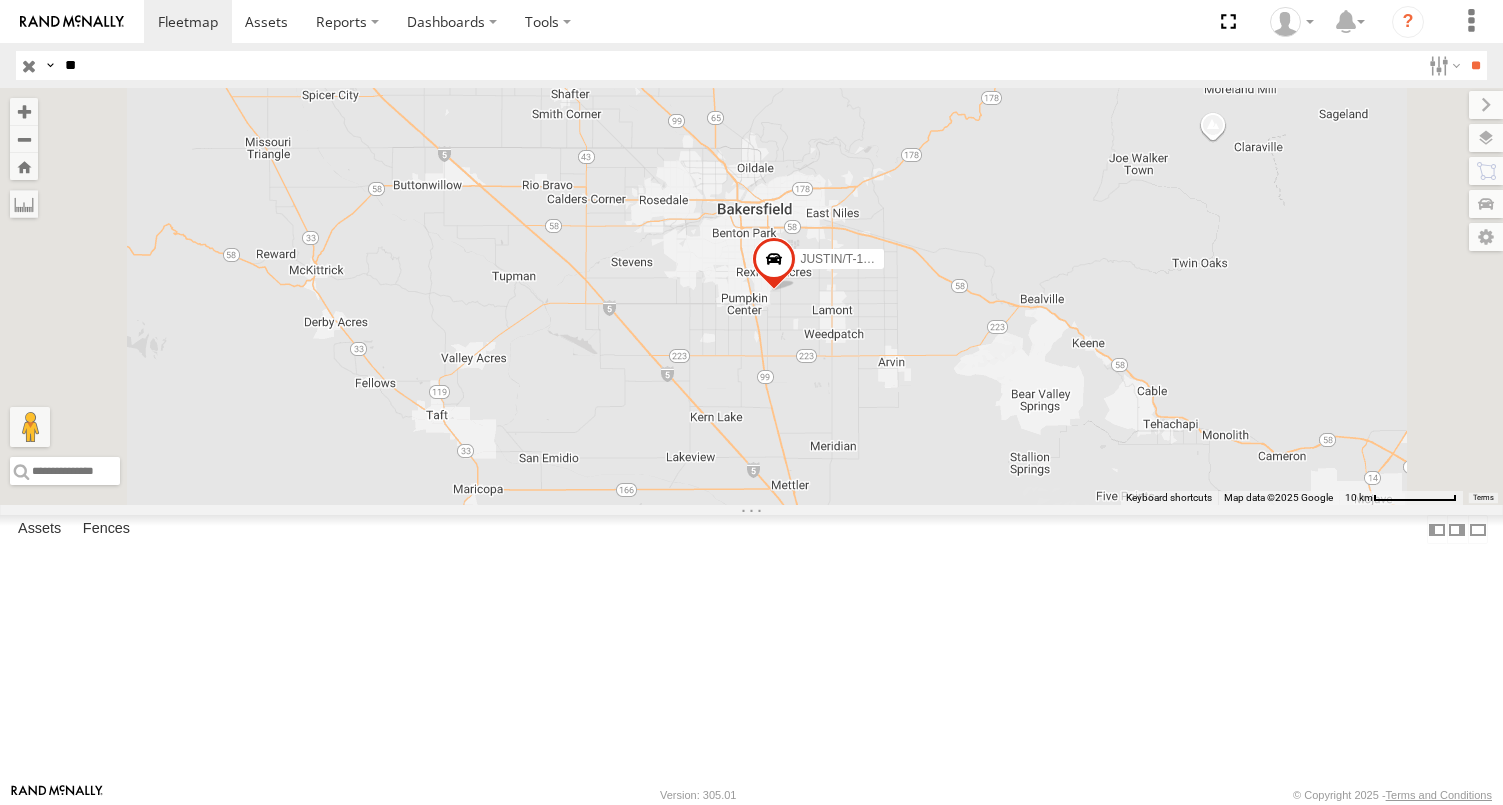 click at bounding box center (29, 65) 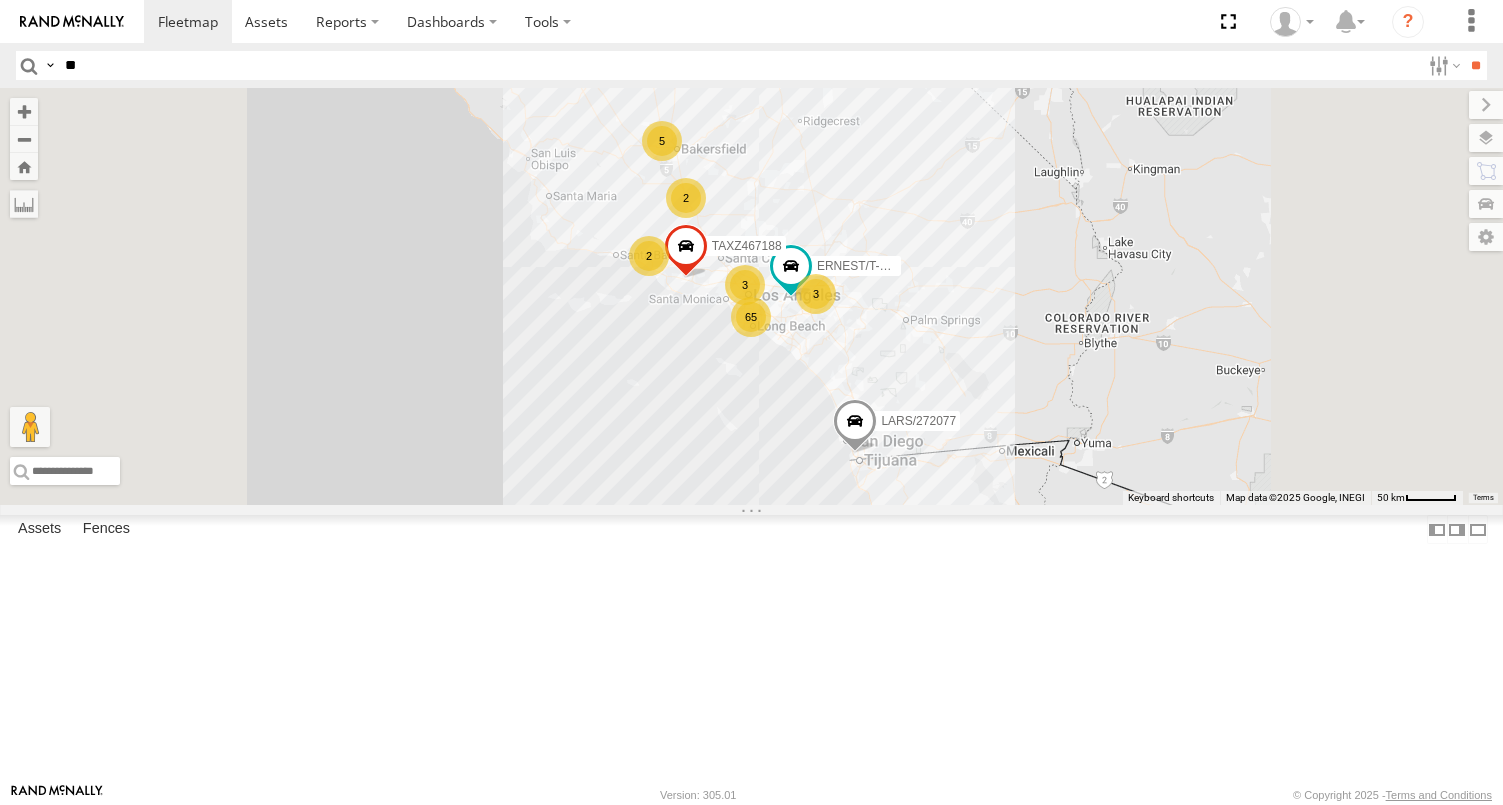 click on "**" at bounding box center (738, 65) 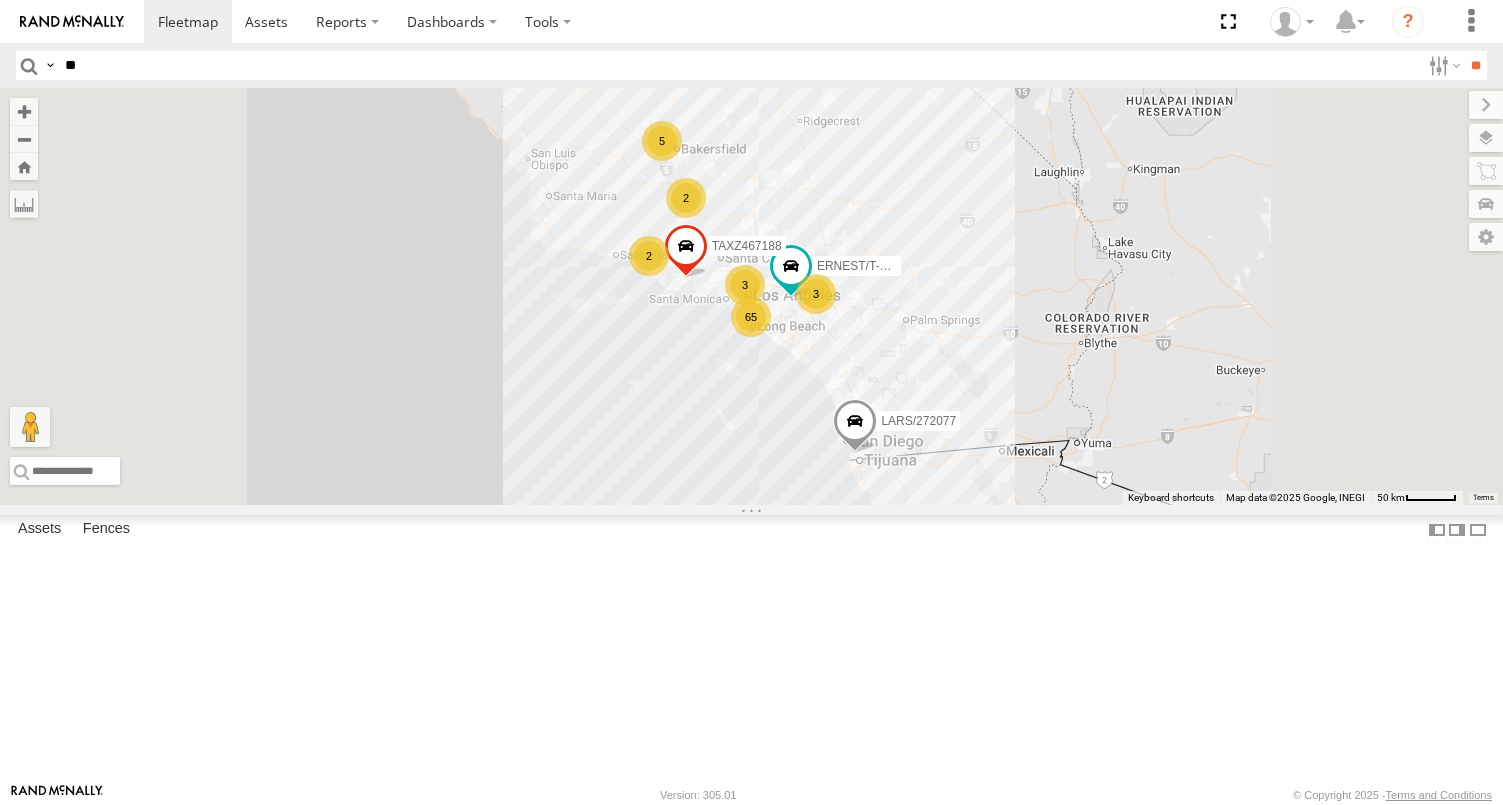 type on "**" 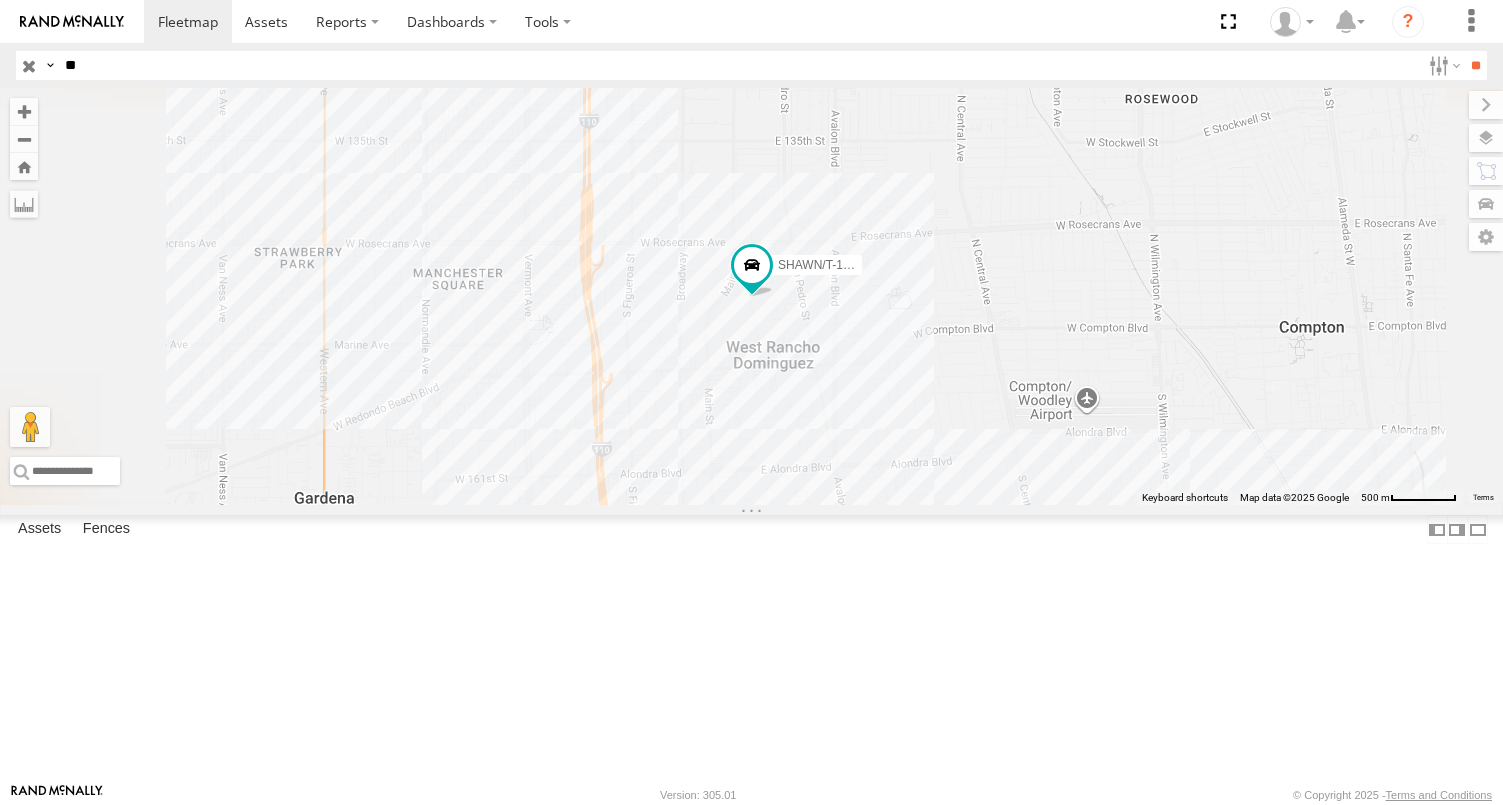 click on "SHAWN/T-1621" at bounding box center (0, 0) 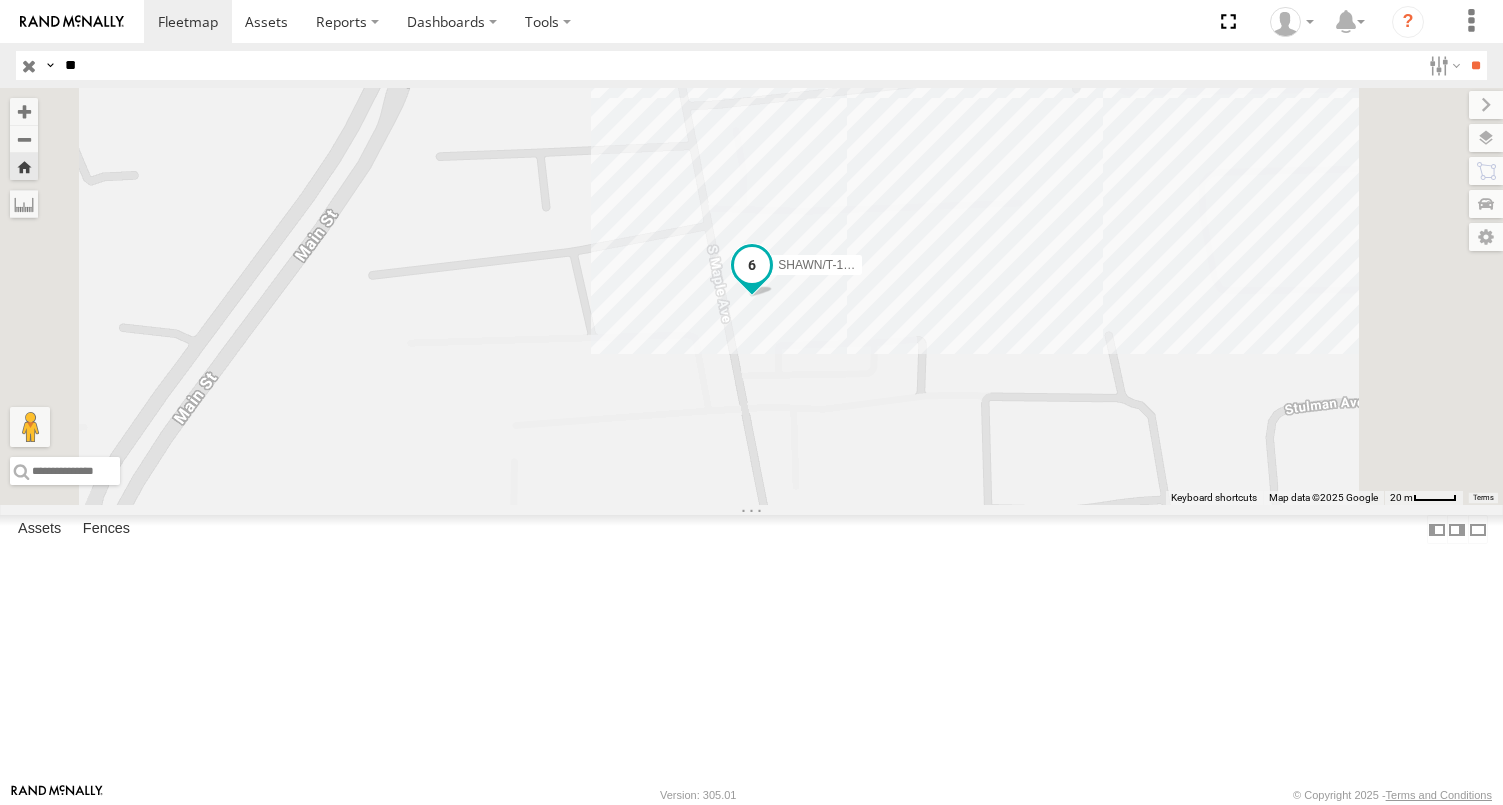 click on "SHAWN/T-1621" at bounding box center (820, 265) 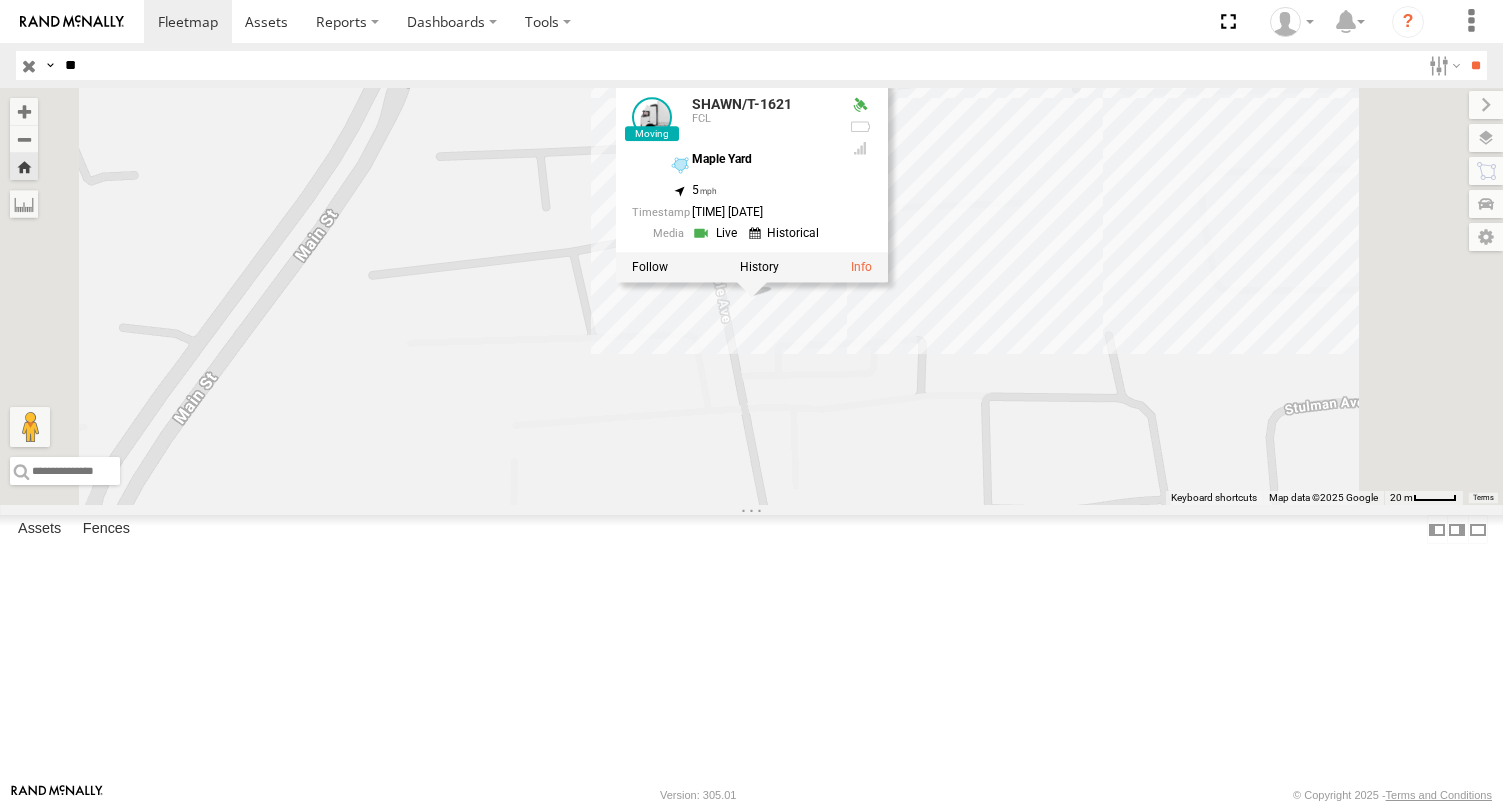 click at bounding box center [717, 232] 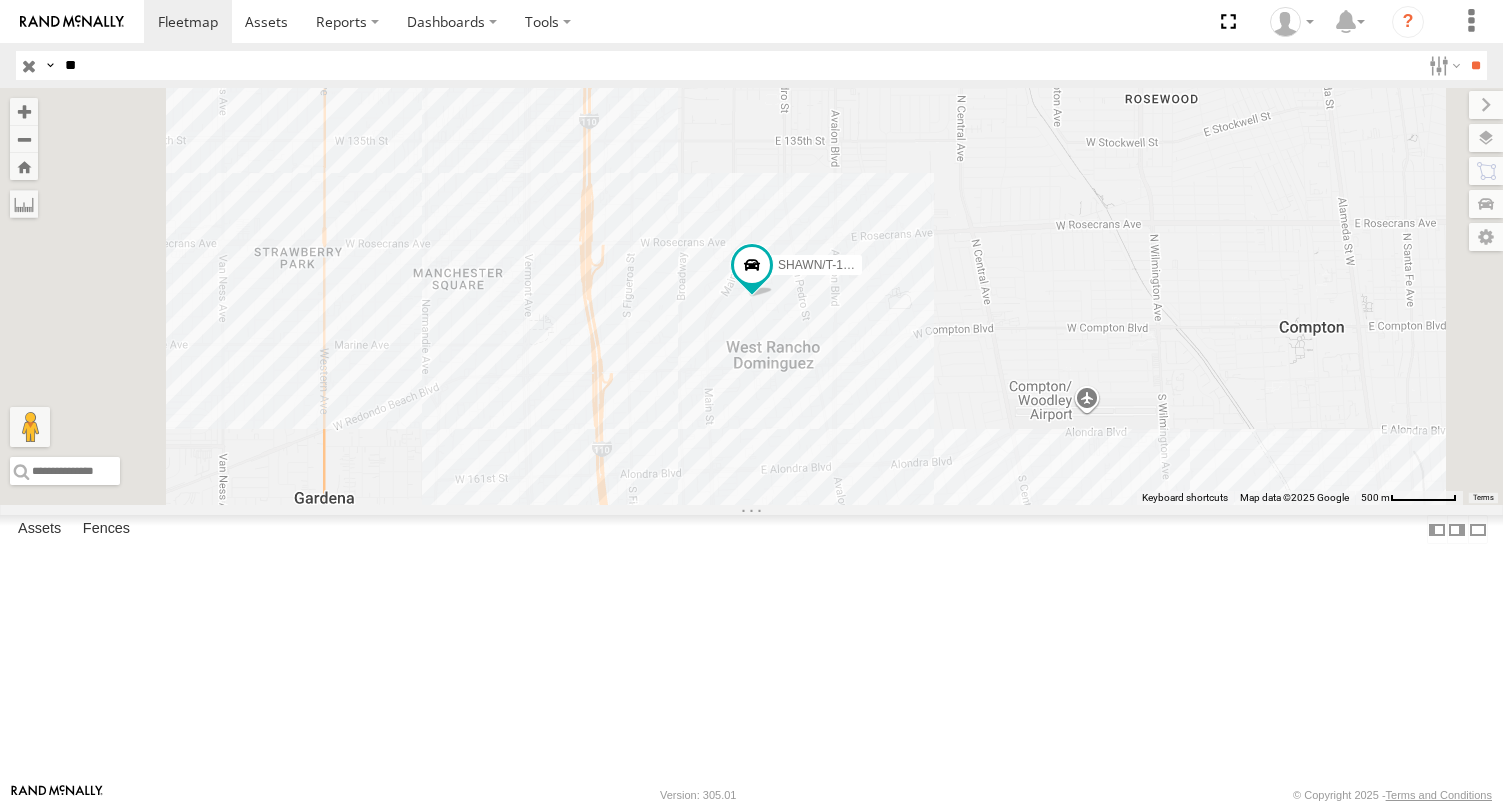 drag, startPoint x: 116, startPoint y: 65, endPoint x: -132, endPoint y: 51, distance: 248.39485 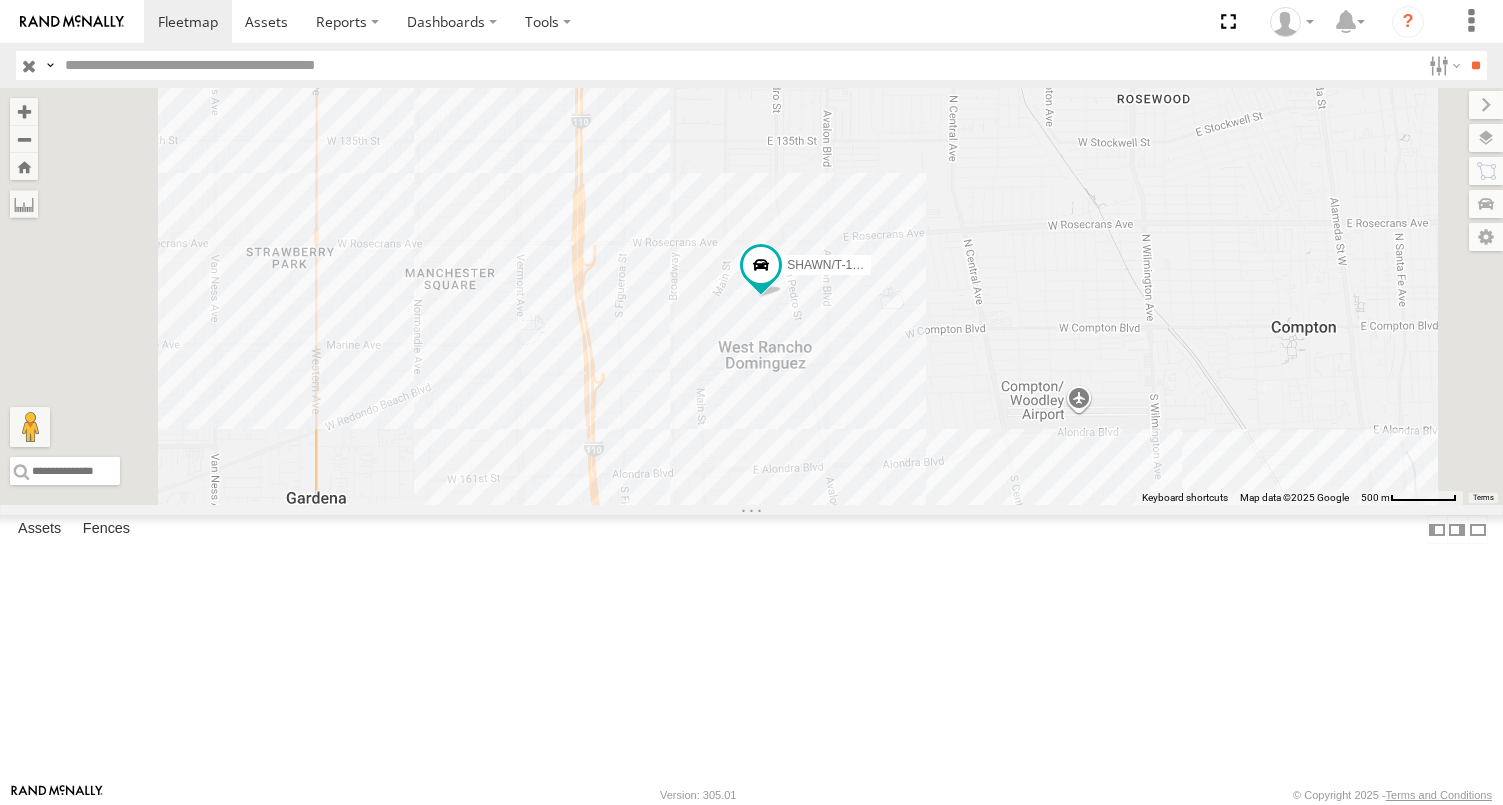 click at bounding box center [738, 65] 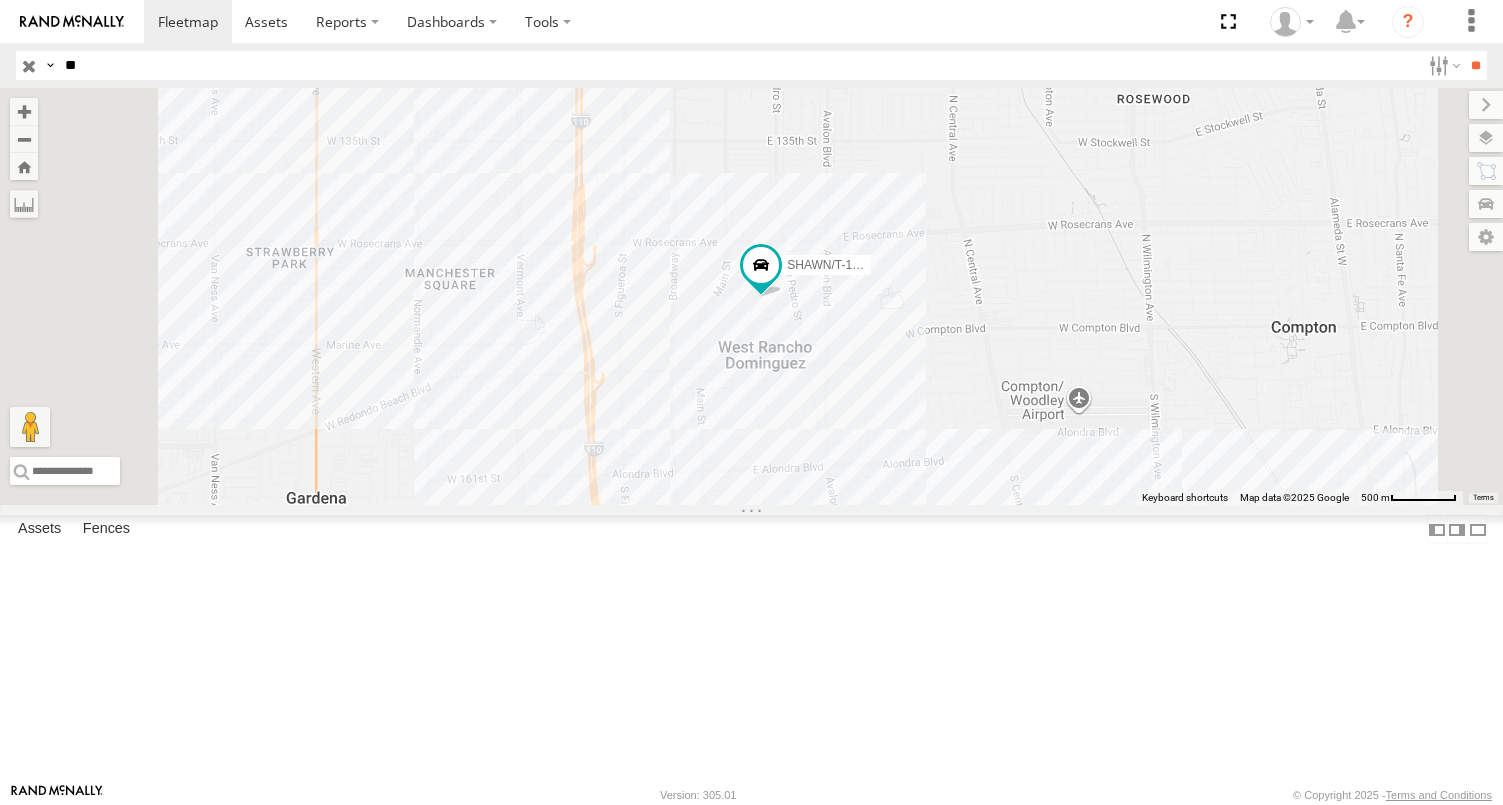 click on "**" at bounding box center (1475, 65) 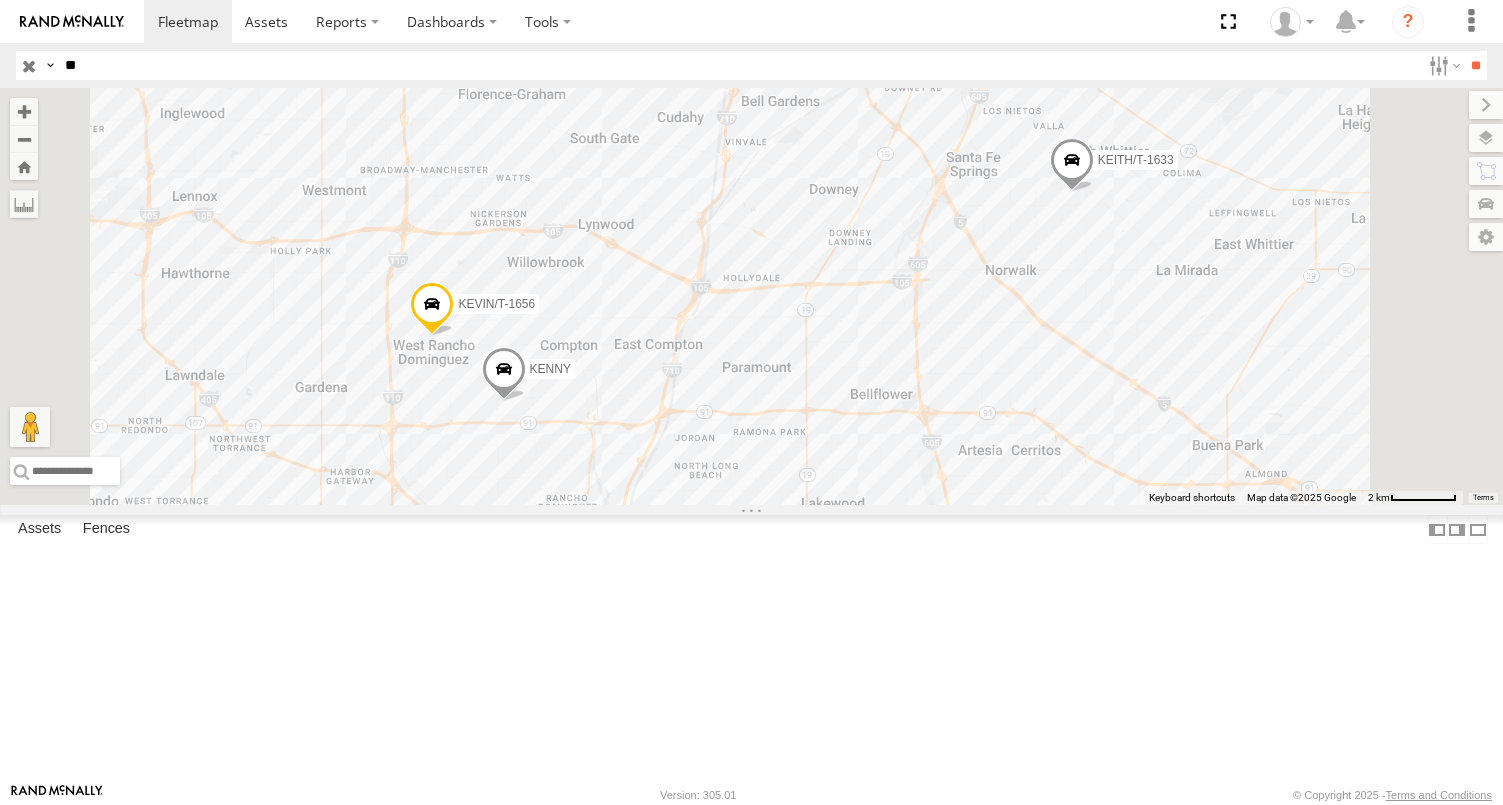 click on "FCL" at bounding box center (0, 0) 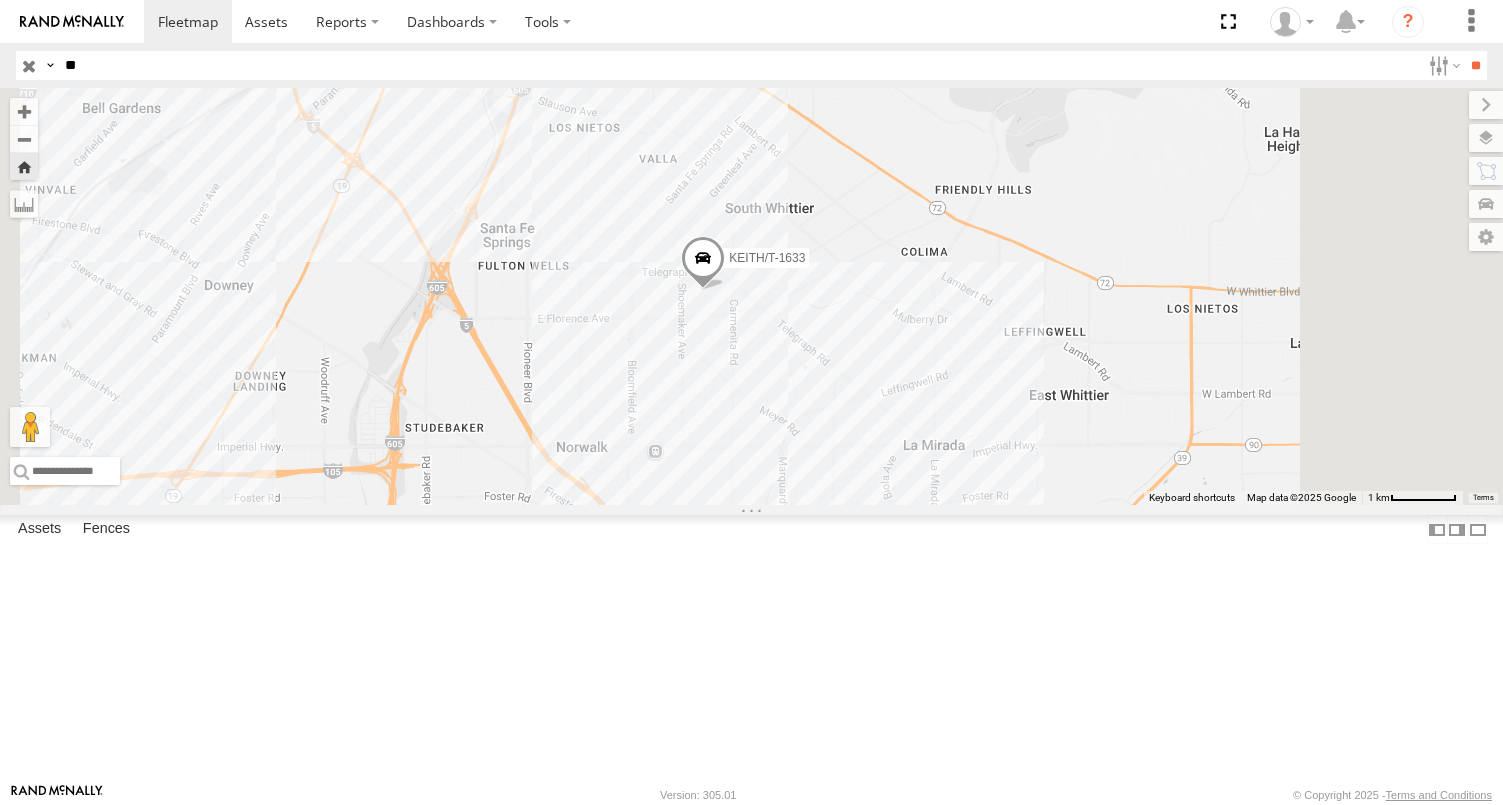 click on "**" at bounding box center [738, 65] 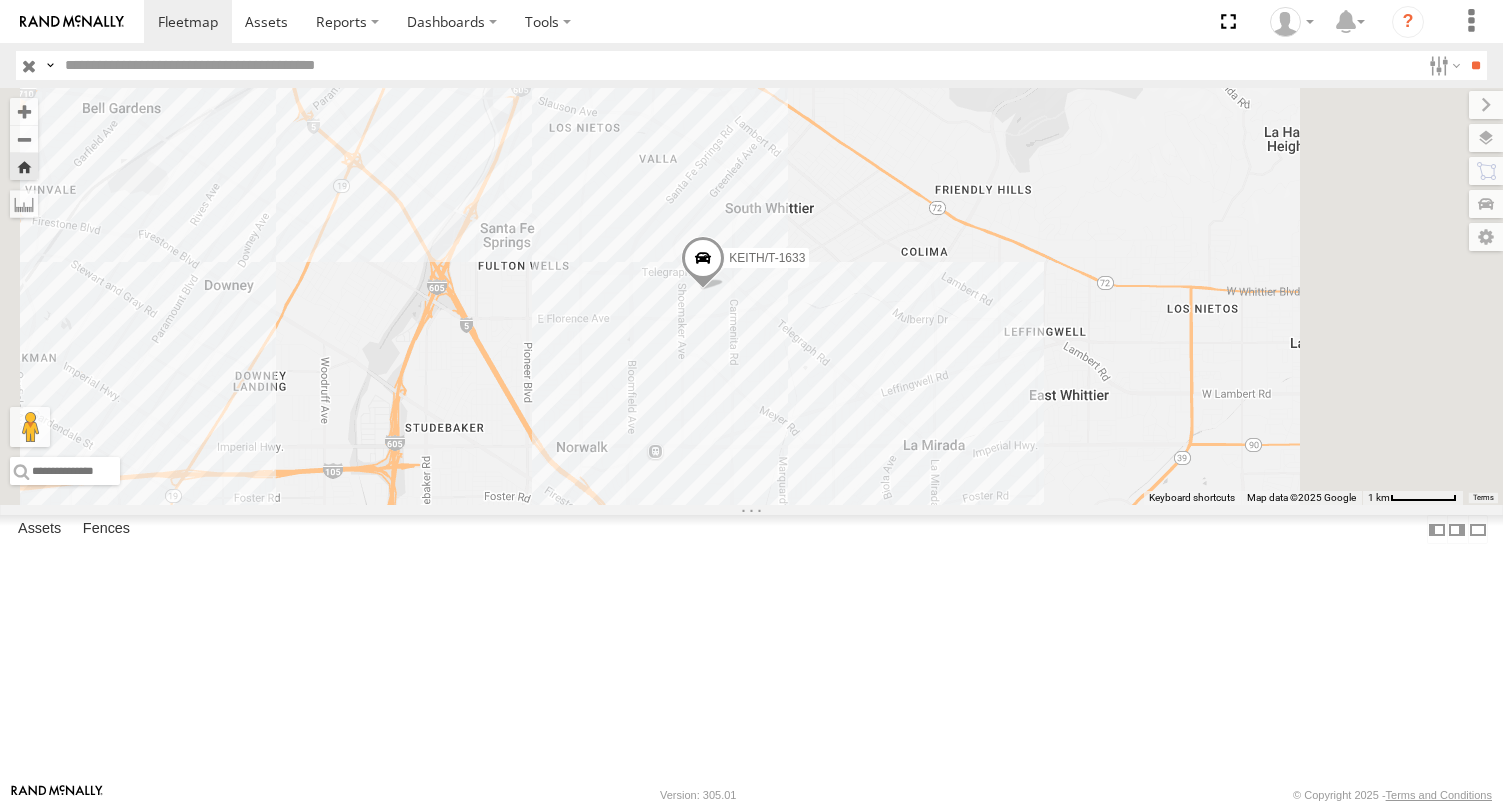 type 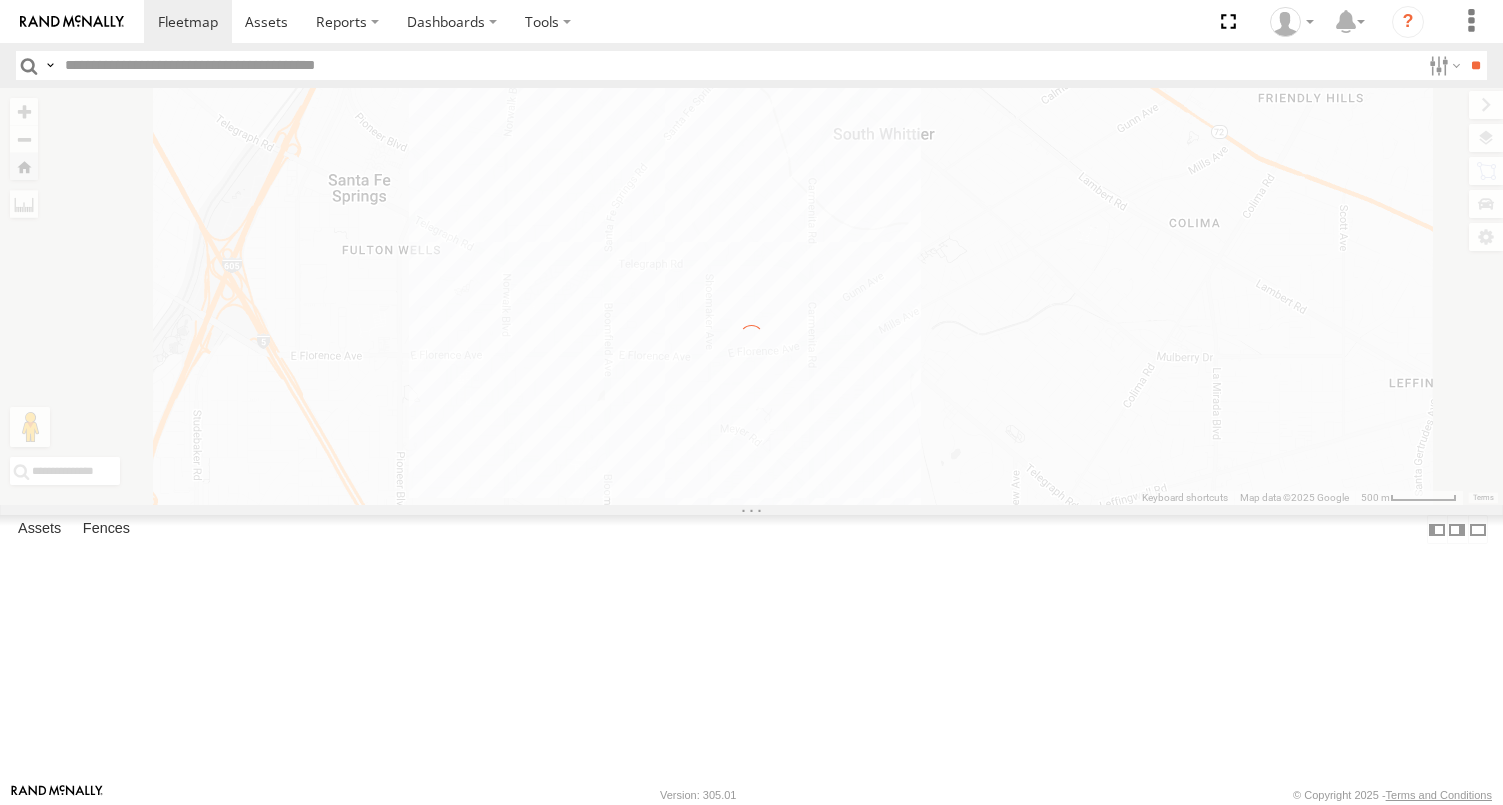 click at bounding box center (72, 22) 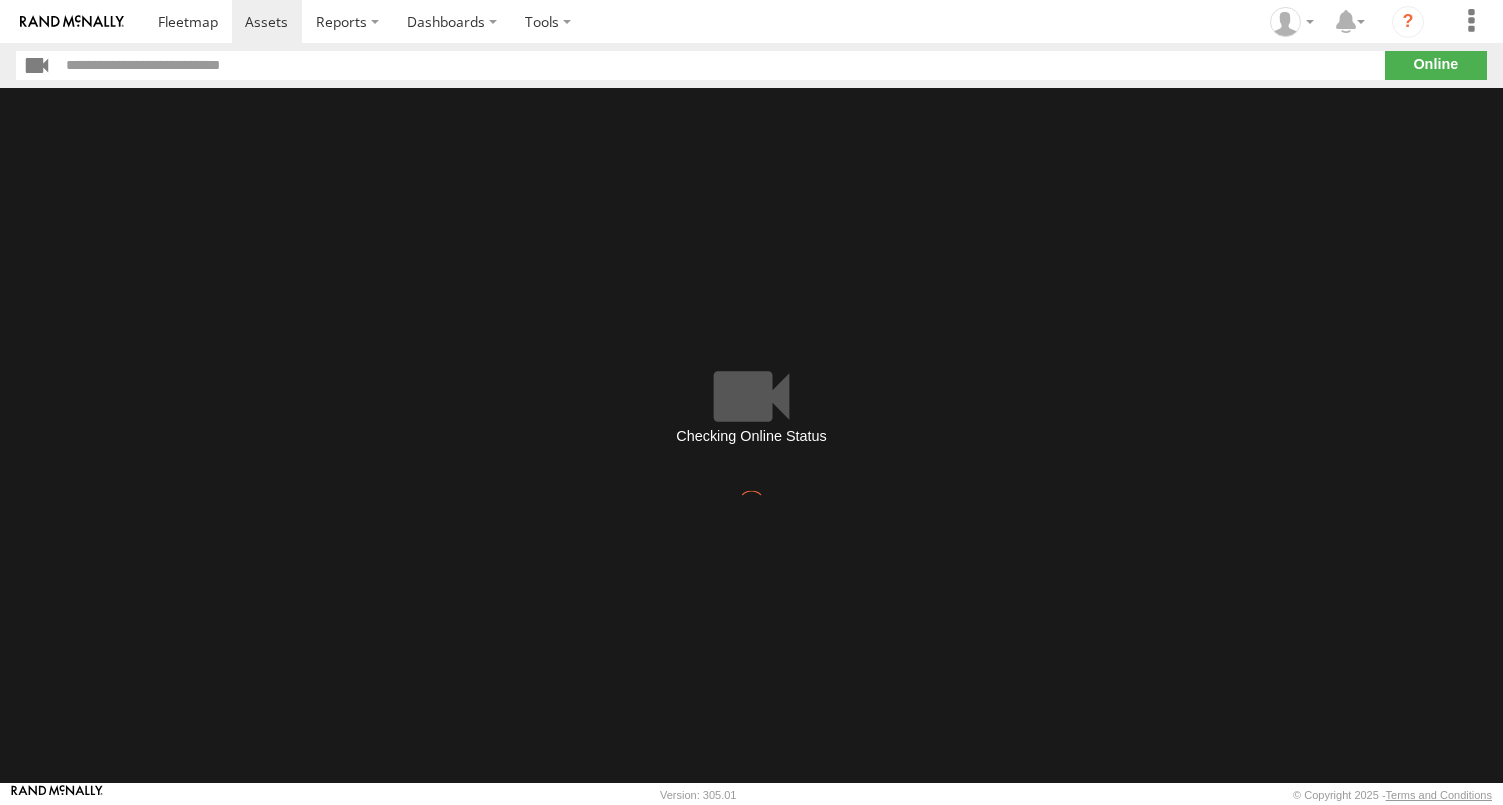 scroll, scrollTop: 0, scrollLeft: 0, axis: both 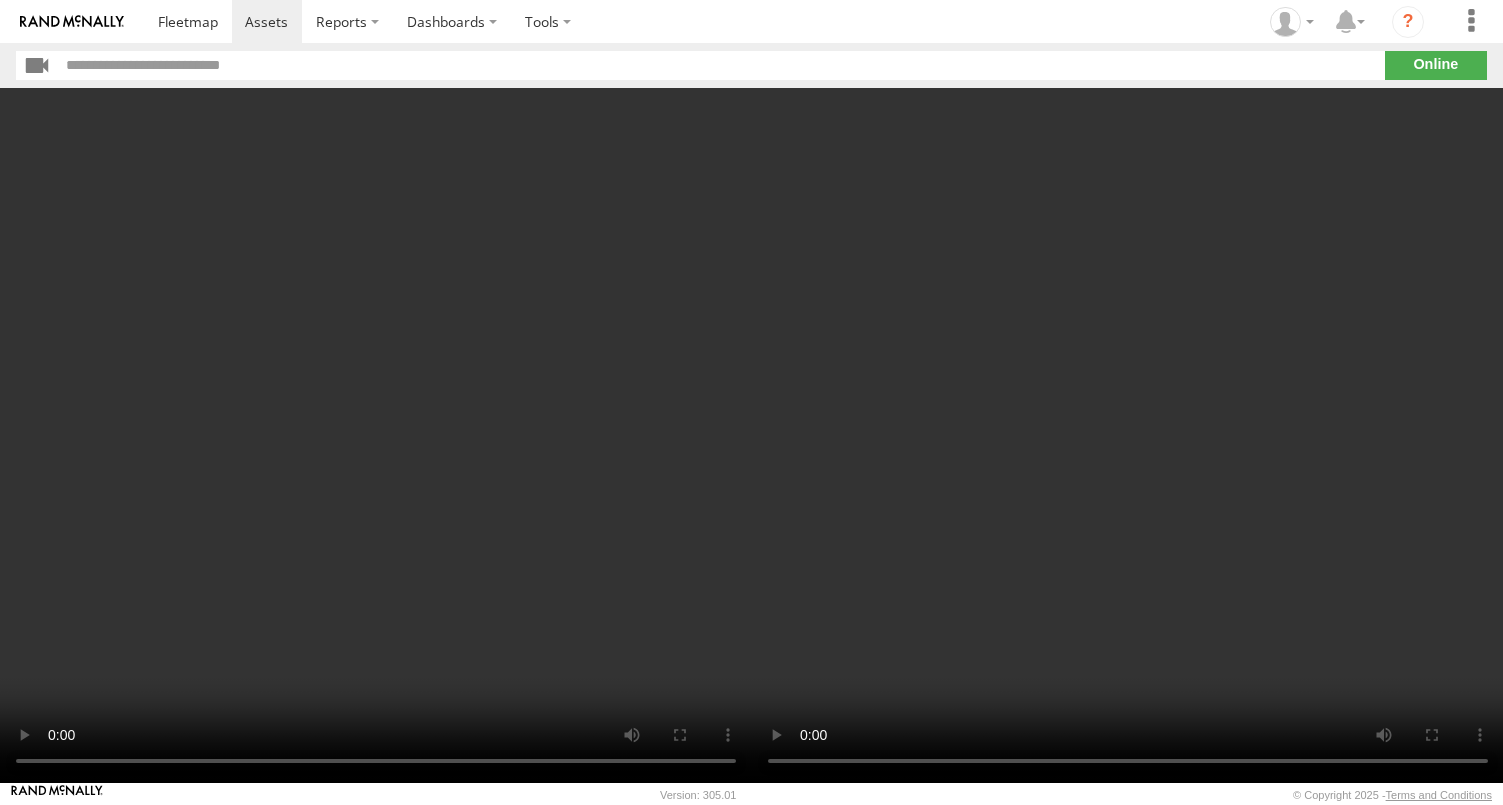 click at bounding box center (1128, 435) 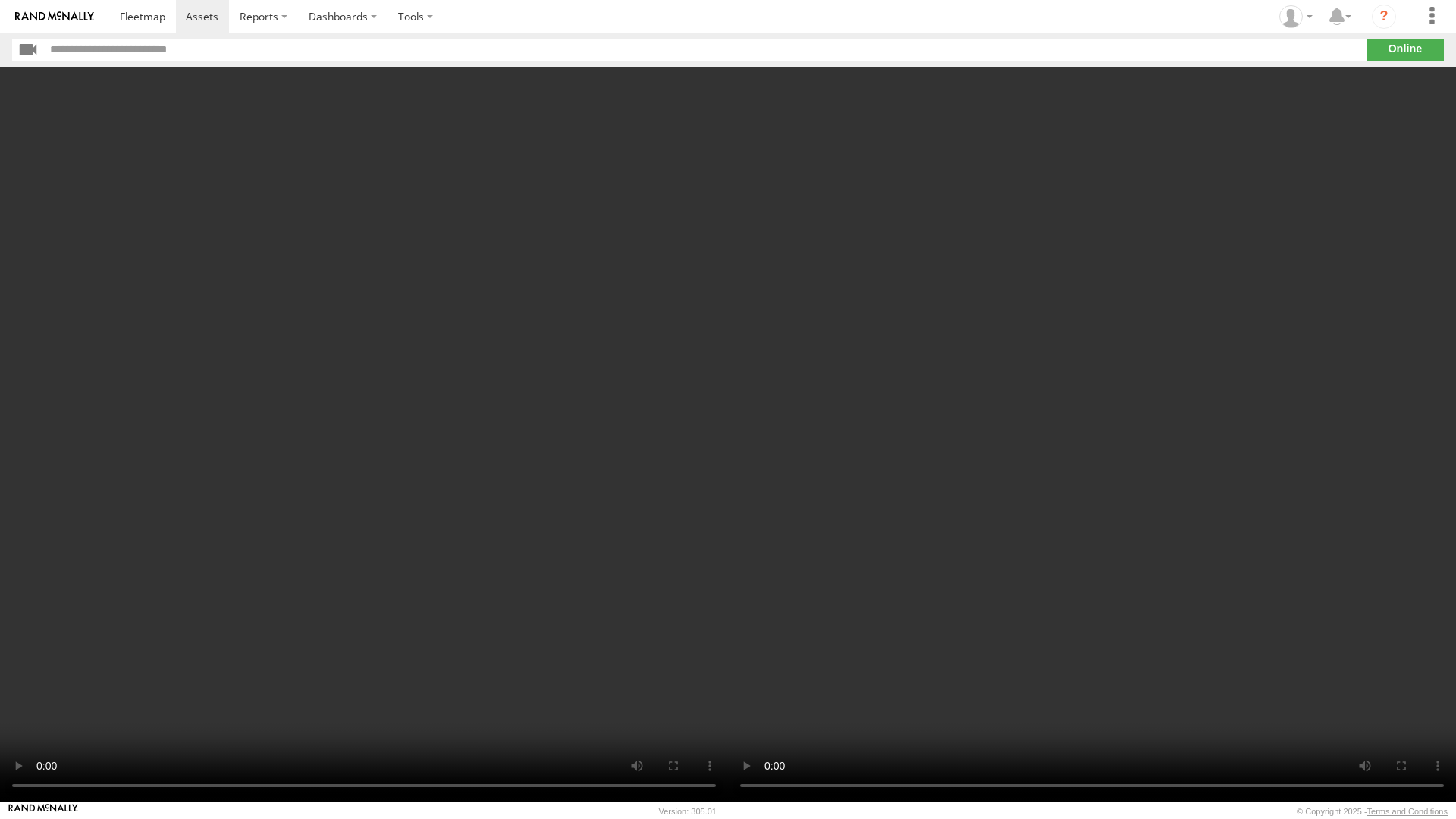 click at bounding box center [1092, 435] 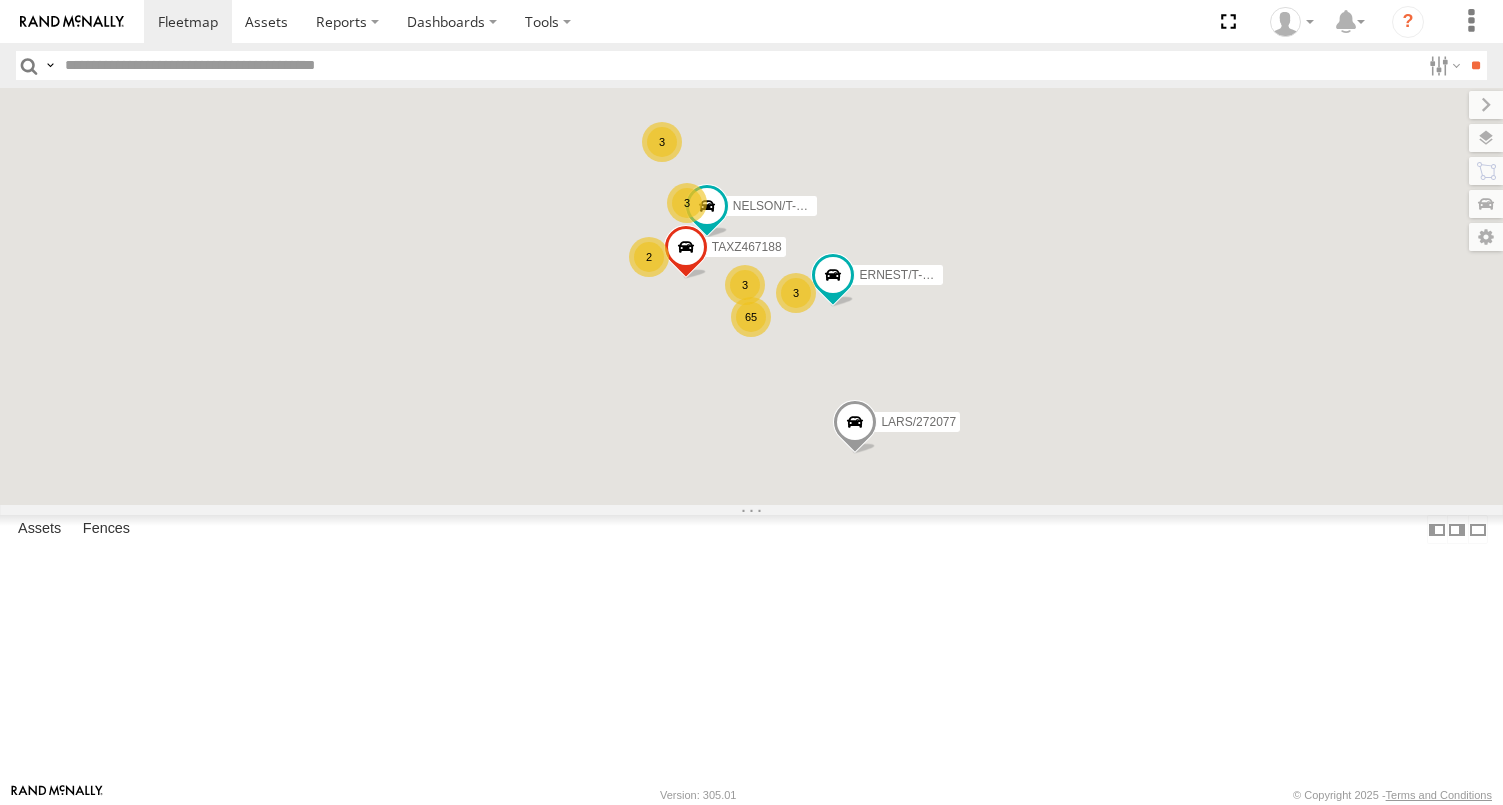 scroll, scrollTop: 0, scrollLeft: 0, axis: both 